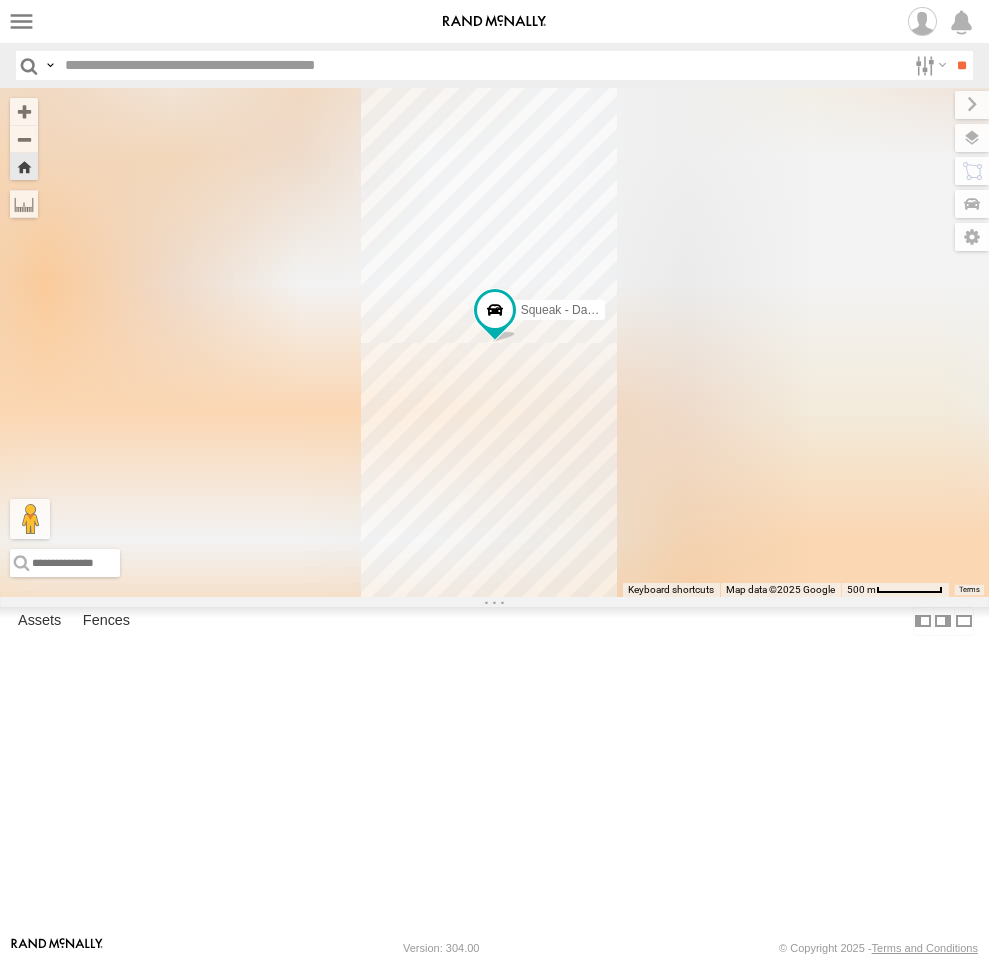 scroll, scrollTop: 0, scrollLeft: 0, axis: both 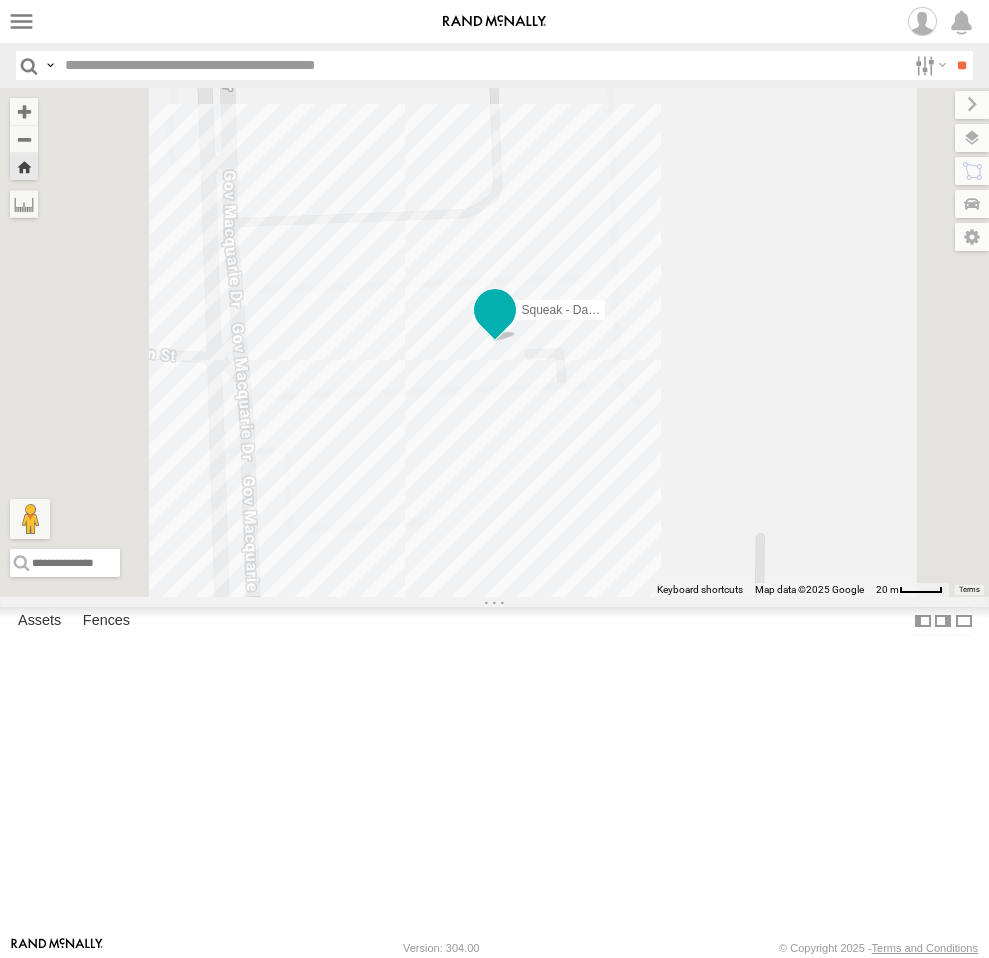 click at bounding box center [495, 310] 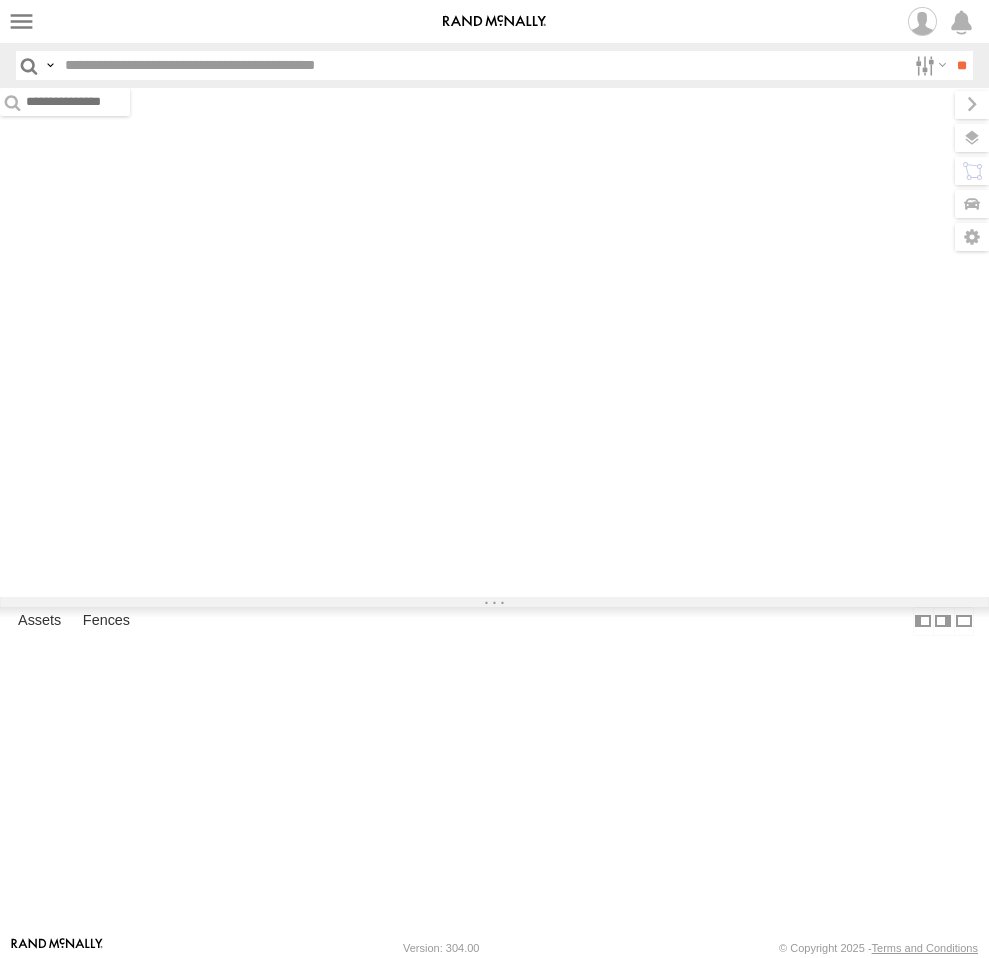 scroll, scrollTop: 0, scrollLeft: 0, axis: both 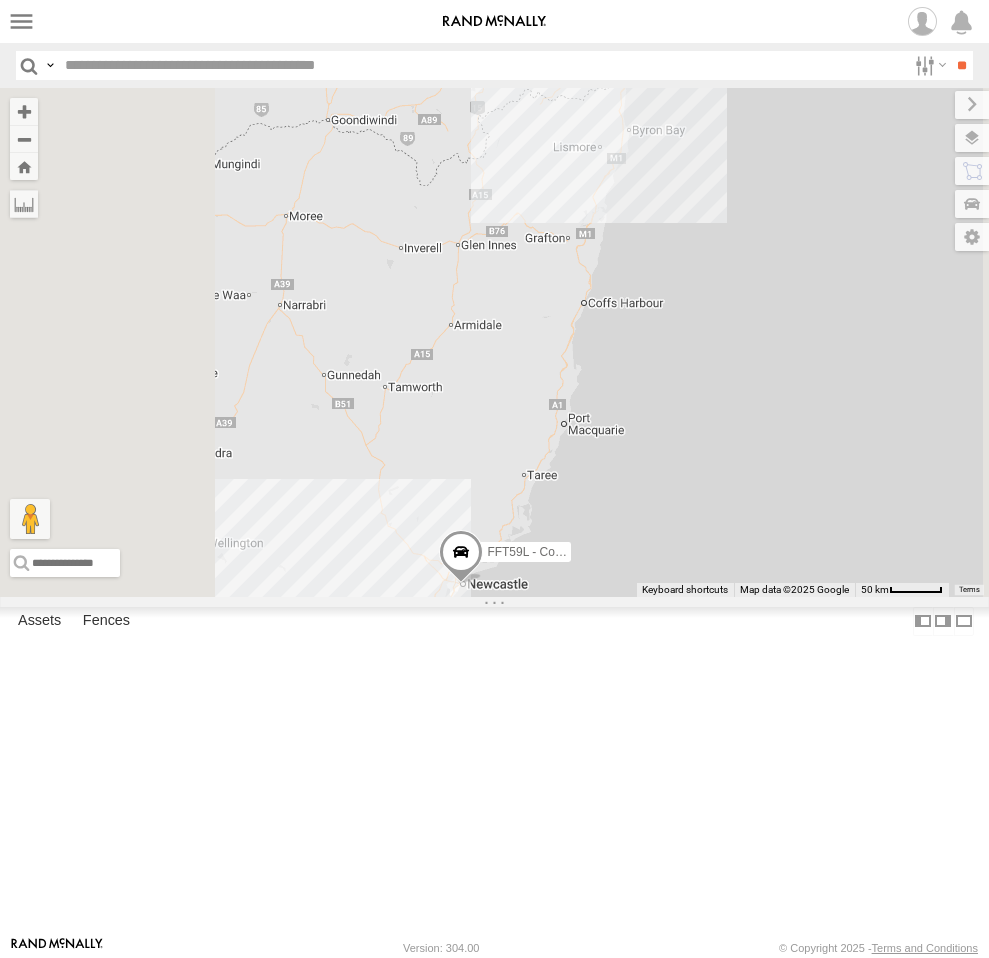 click on "Sydney" at bounding box center [0, 0] 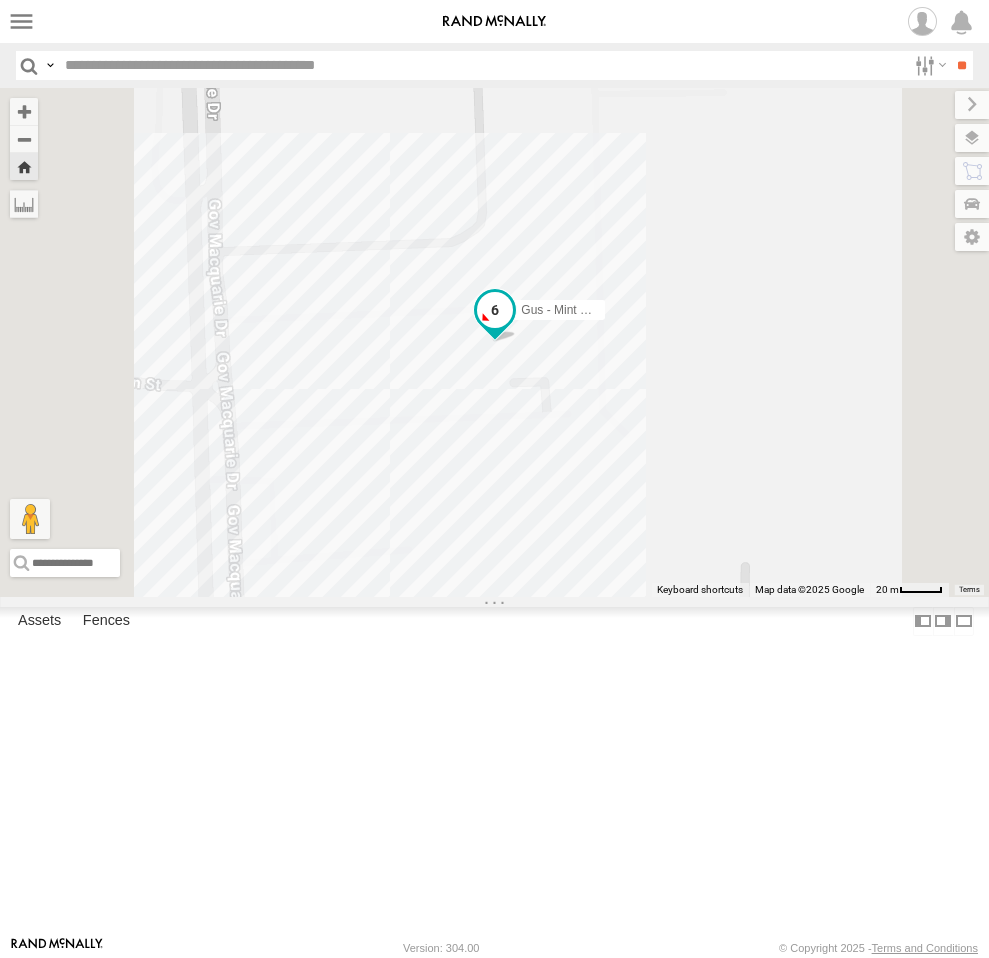 click at bounding box center [495, 310] 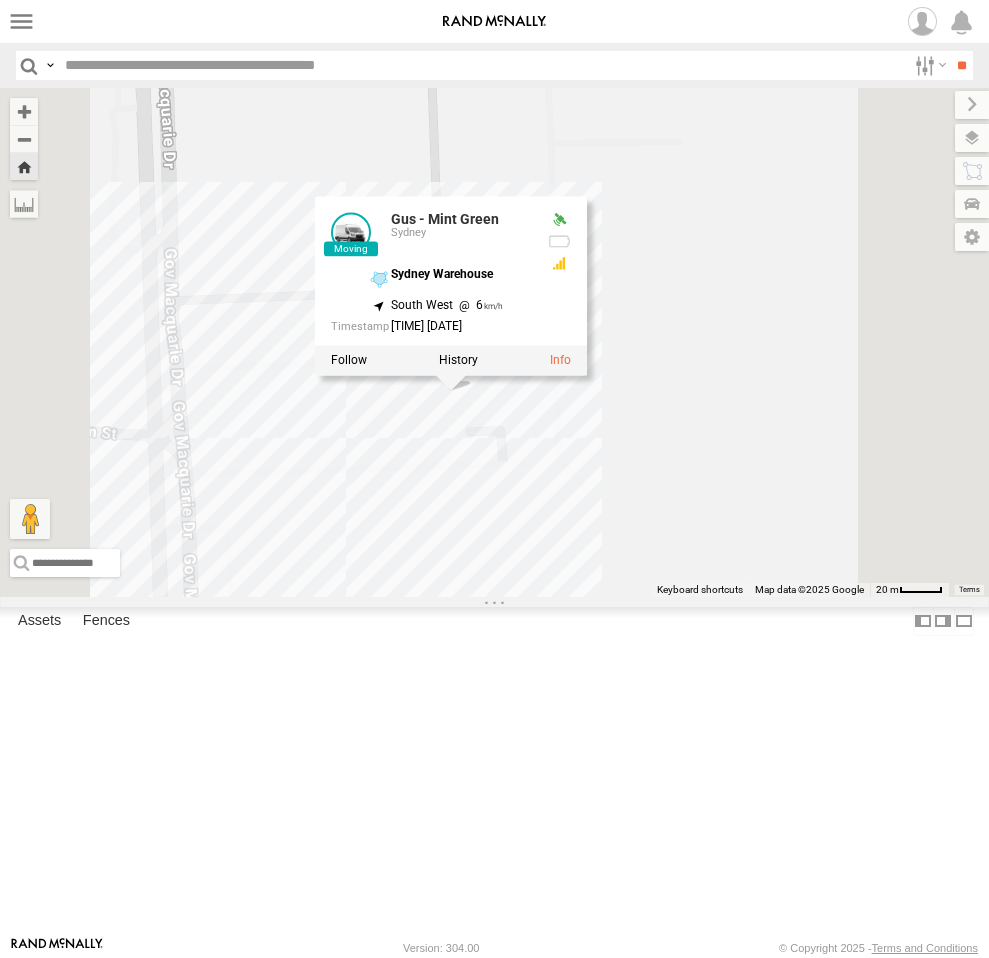 drag, startPoint x: 686, startPoint y: 632, endPoint x: 637, endPoint y: 688, distance: 74.41102 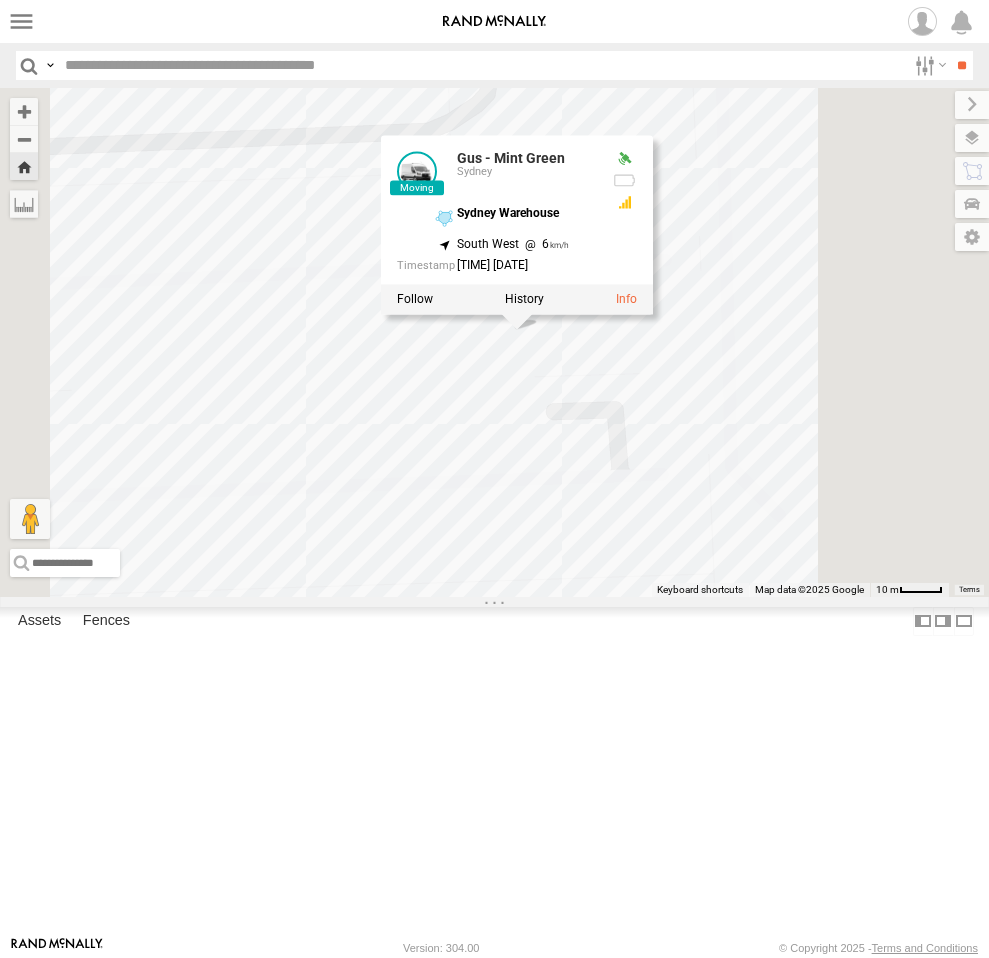 drag, startPoint x: 699, startPoint y: 700, endPoint x: 703, endPoint y: 686, distance: 14.56022 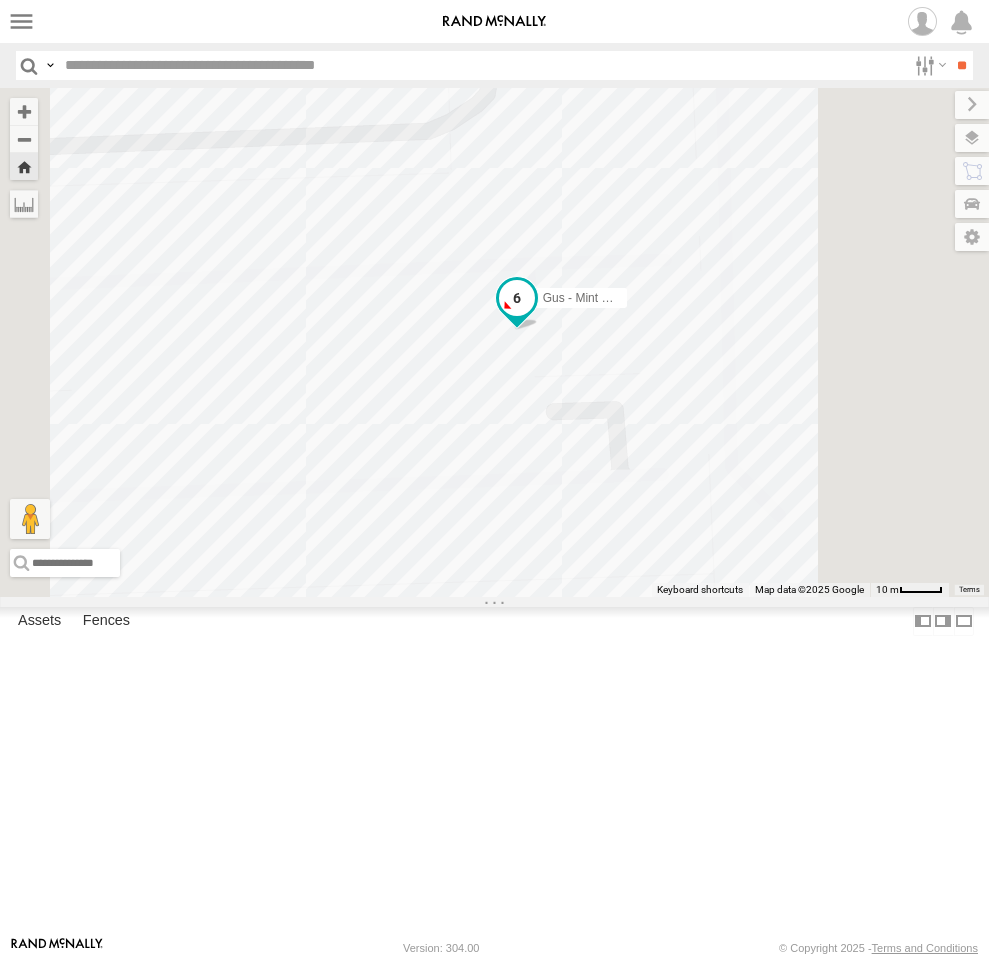 click at bounding box center [516, 298] 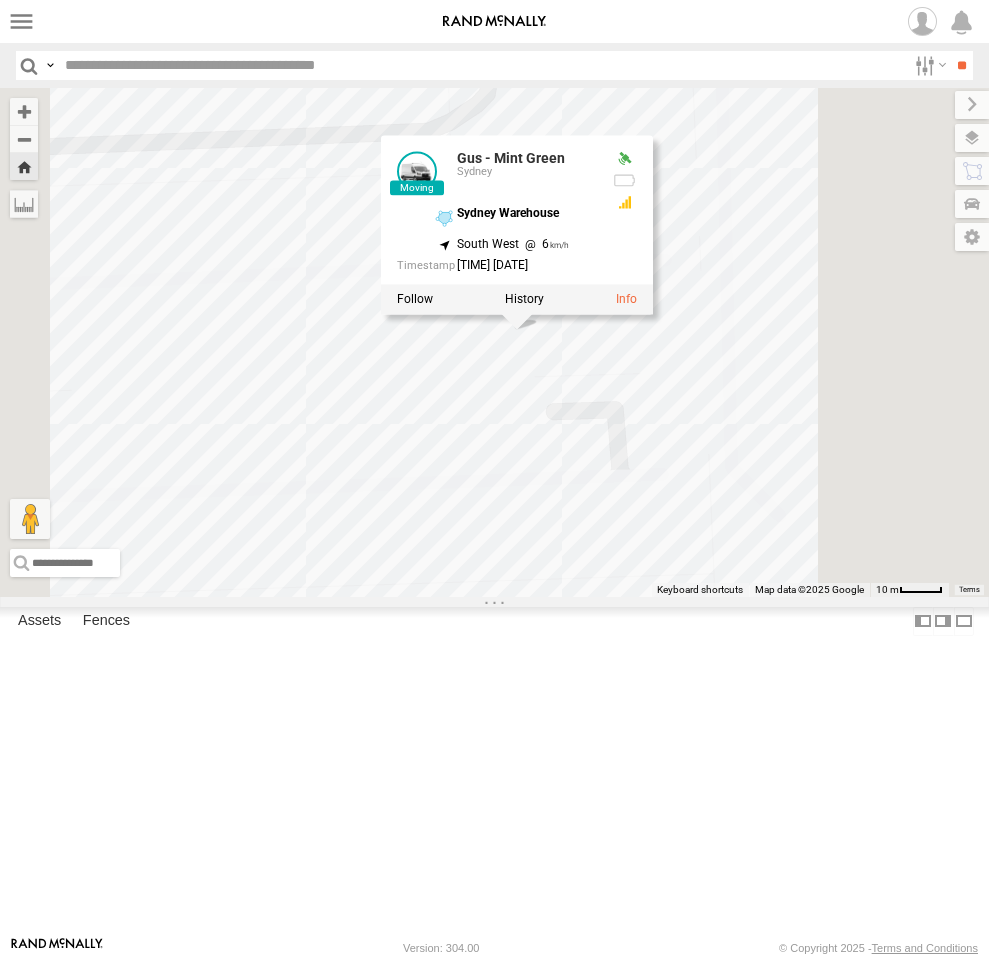 click on "[FIRST] - Mint Green [FIRST] - Mint Green [CITY] [CITY] Warehouse [COORDINATES] ,  [COORDINATES] South West 6 [TIME] [DATE]" at bounding box center [494, 342] 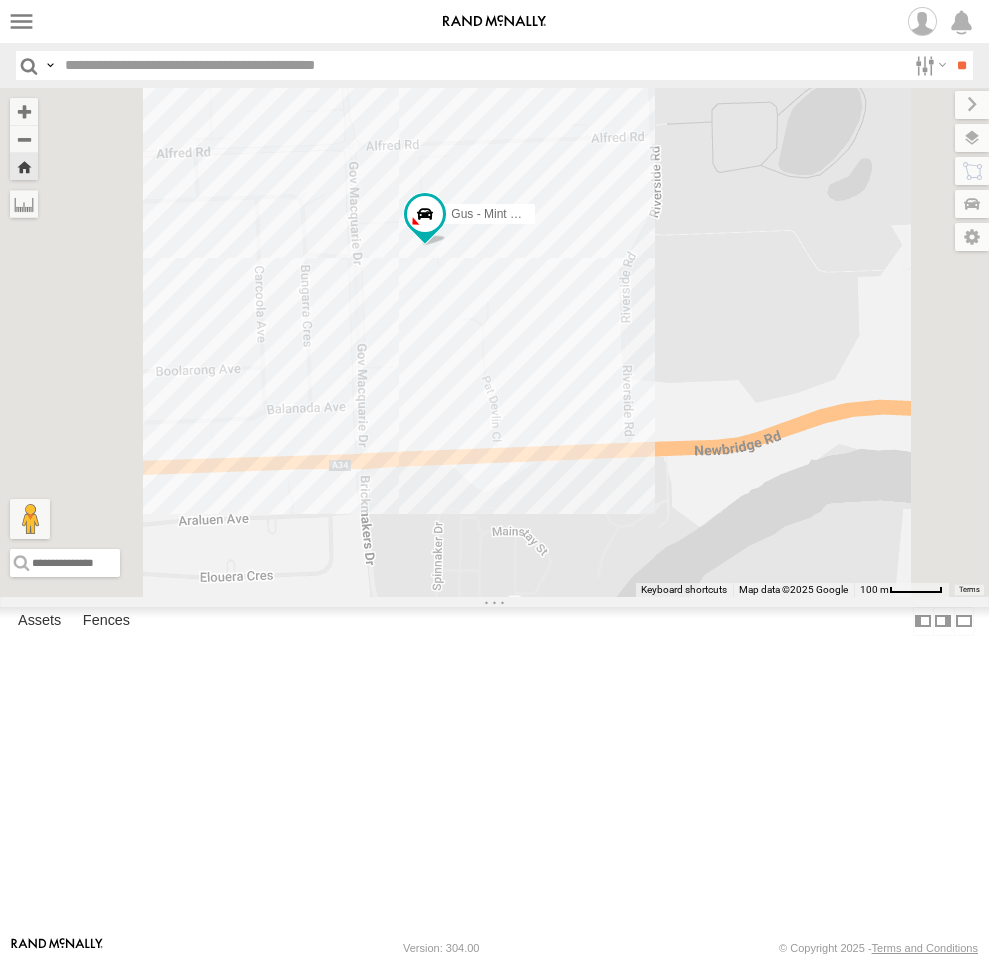 drag, startPoint x: 672, startPoint y: 492, endPoint x: 707, endPoint y: 523, distance: 46.75468 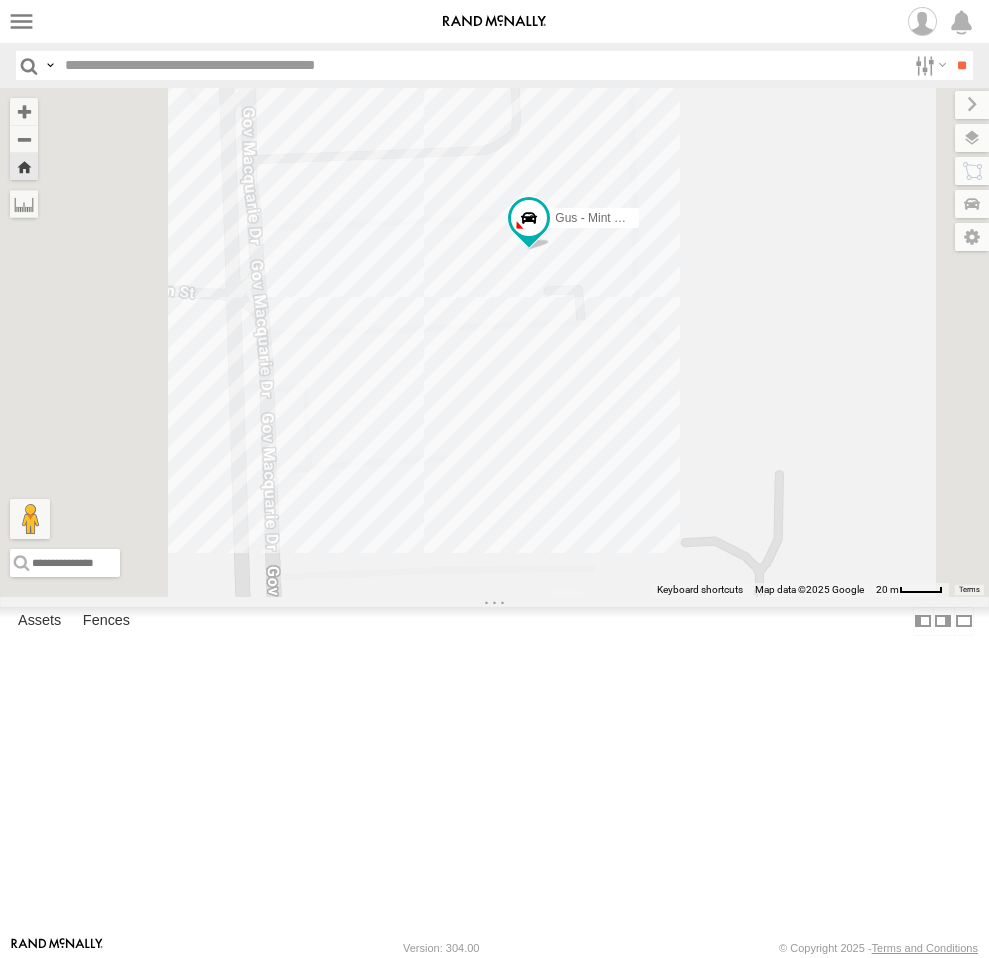 drag, startPoint x: 728, startPoint y: 485, endPoint x: 722, endPoint y: 536, distance: 51.351727 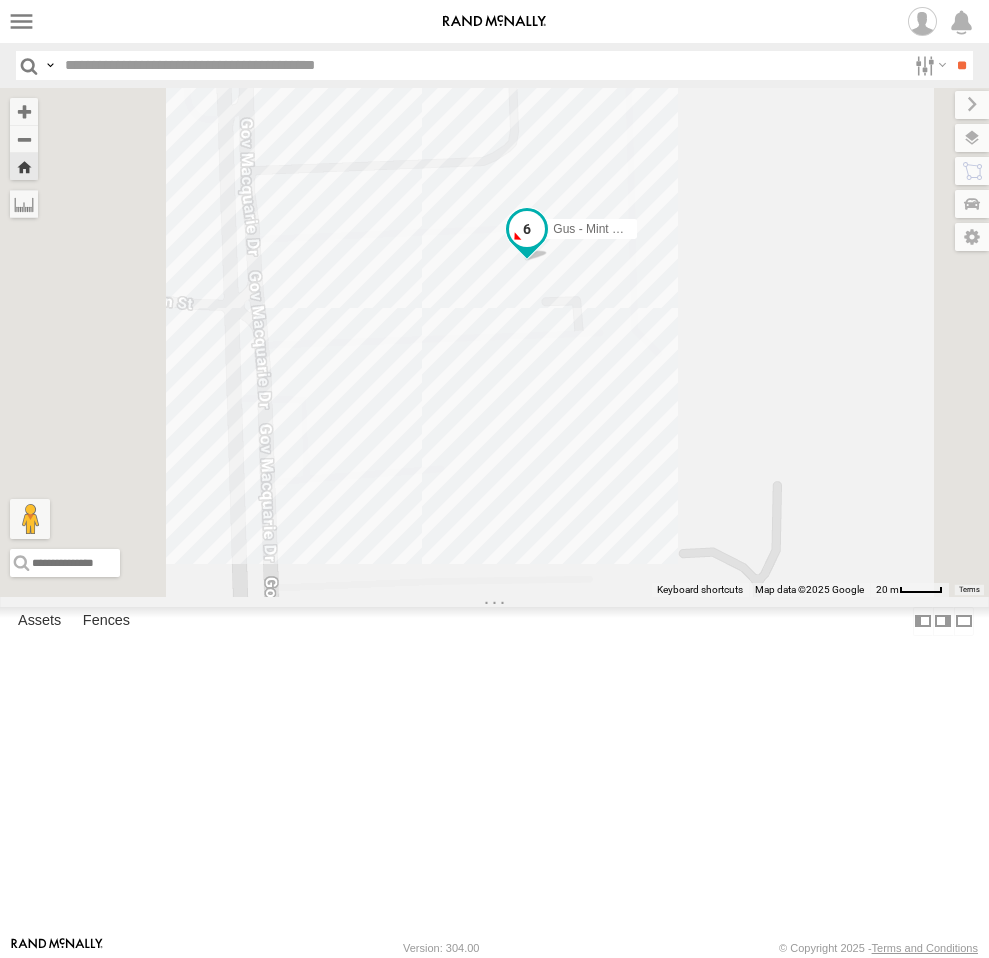 click at bounding box center [527, 229] 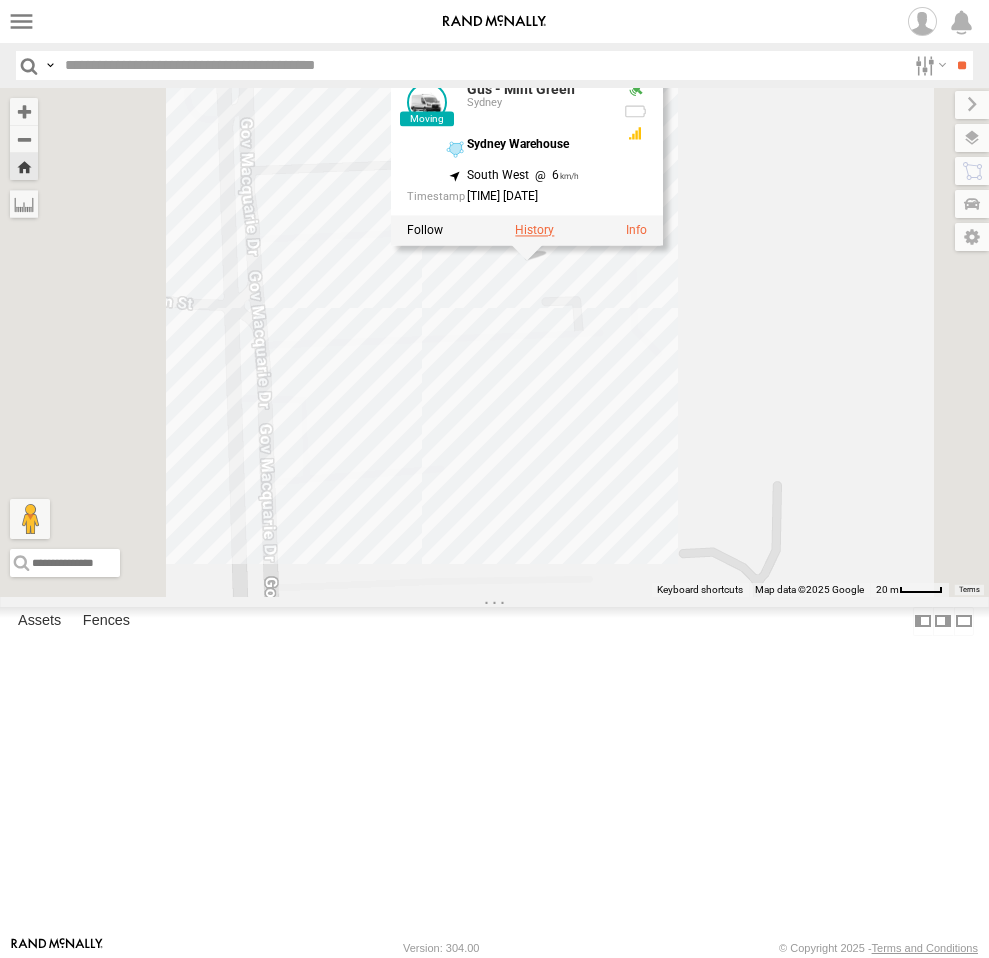click at bounding box center [534, 231] 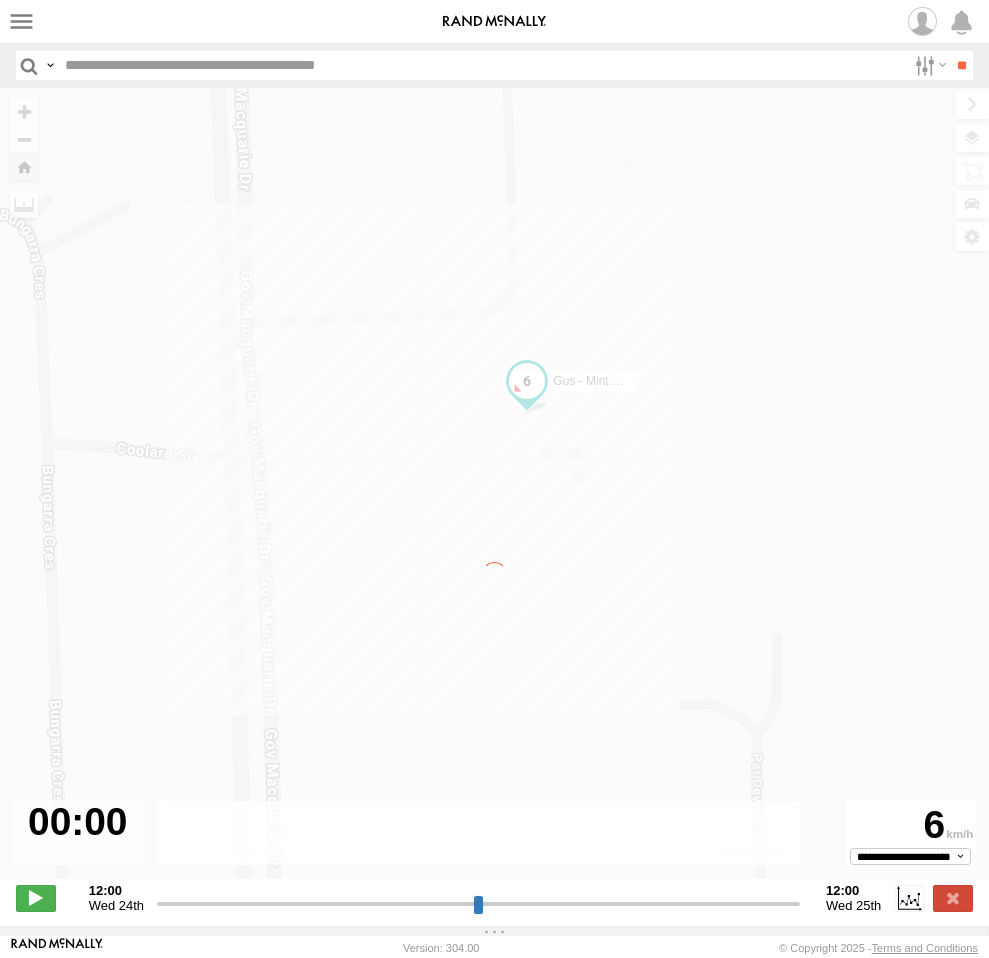 type on "**********" 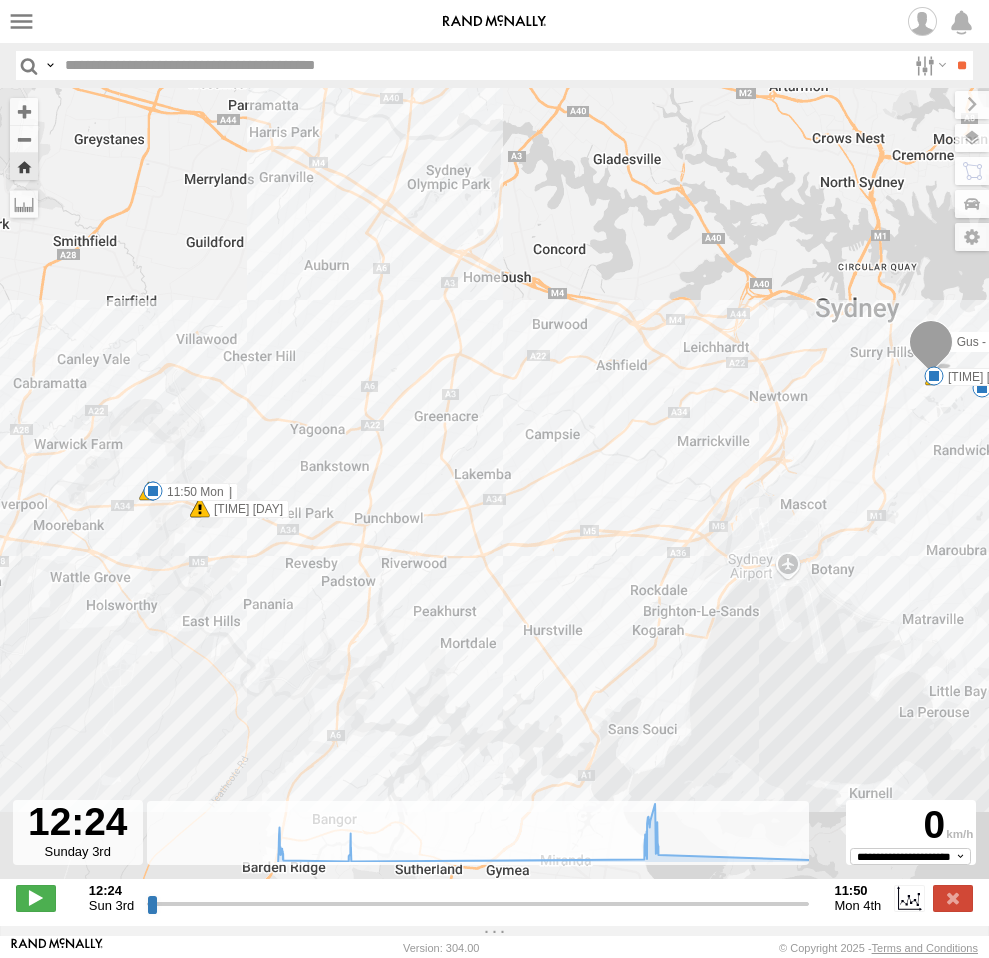drag, startPoint x: 859, startPoint y: 463, endPoint x: 946, endPoint y: 428, distance: 93.77633 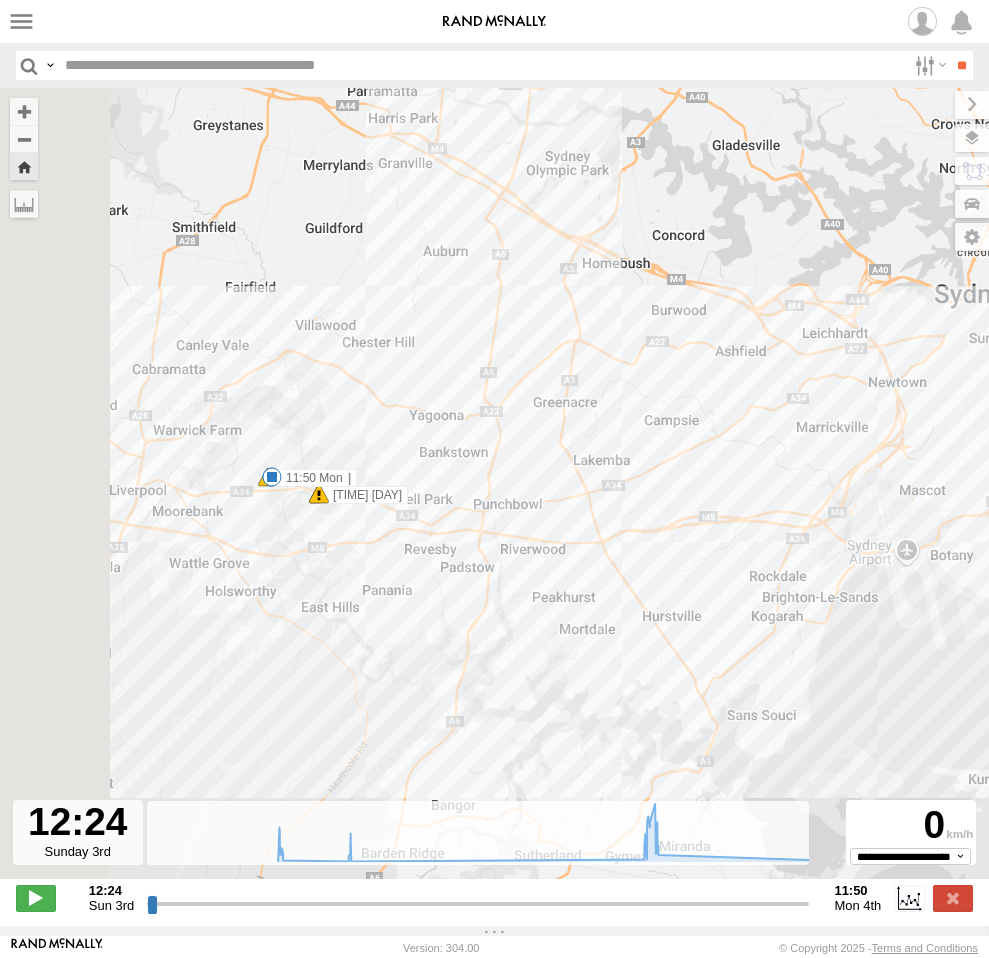 drag, startPoint x: 543, startPoint y: 523, endPoint x: 593, endPoint y: 520, distance: 50.08992 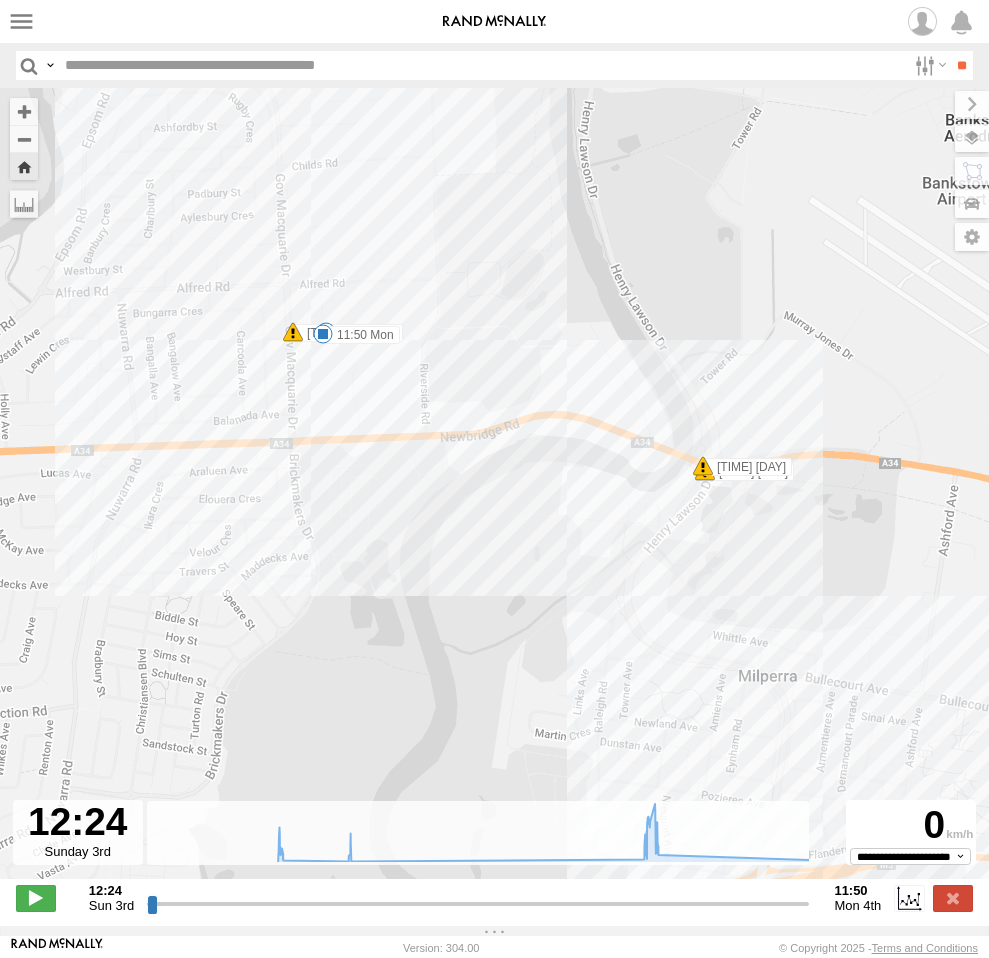 click at bounding box center [323, 334] 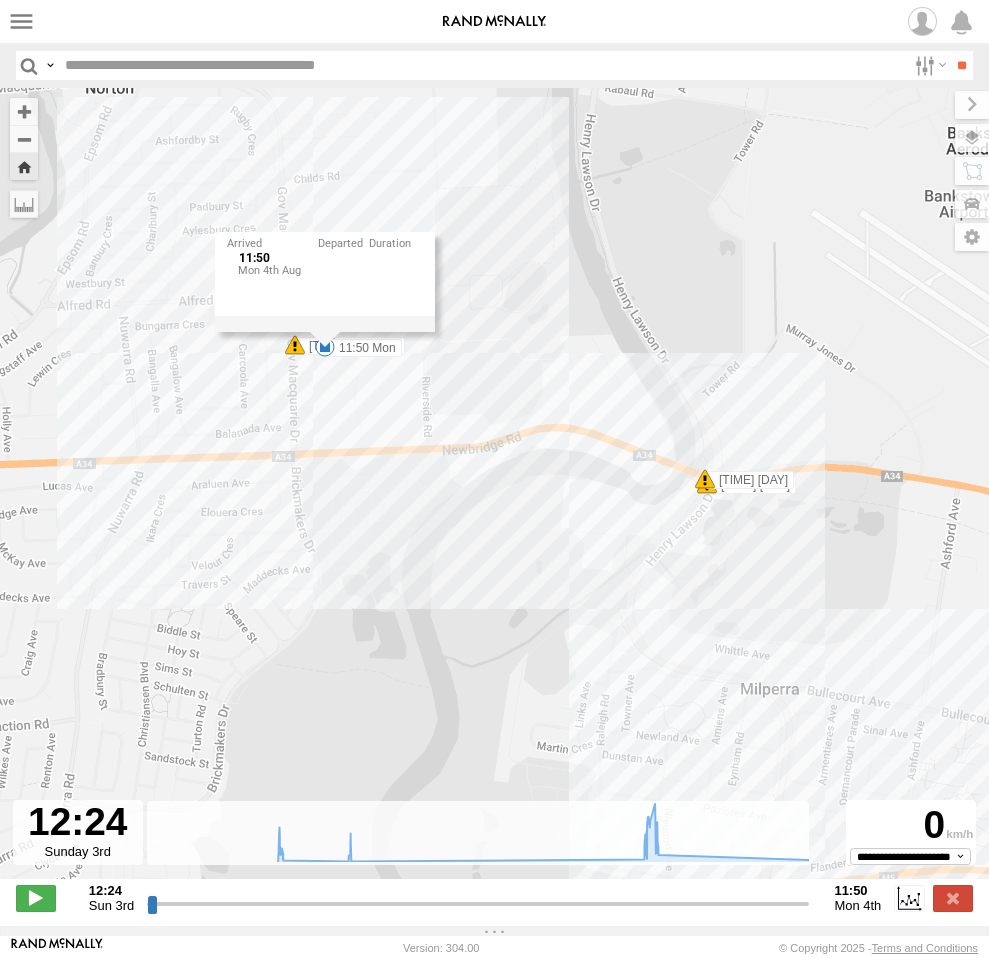 drag, startPoint x: 311, startPoint y: 378, endPoint x: 334, endPoint y: 425, distance: 52.3259 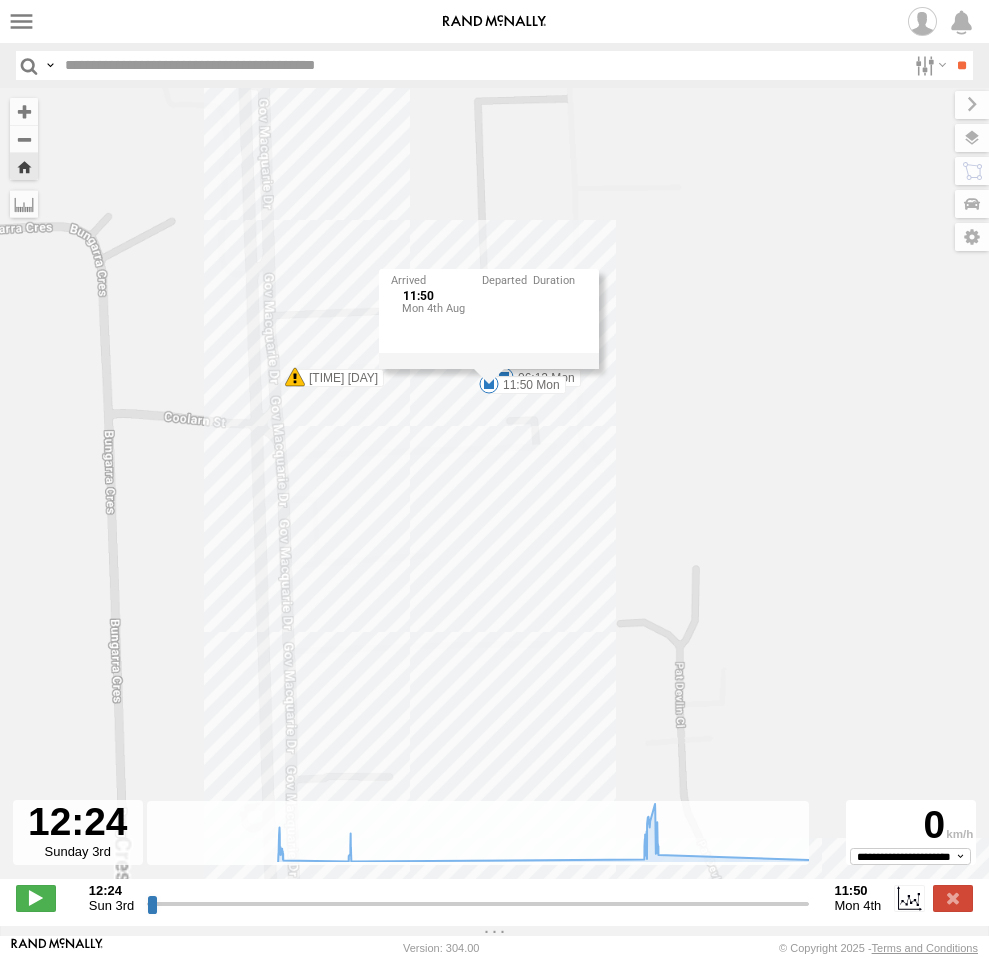 click on "[FIRST] - Mint Green [TIME] [DAY] [TIME] [DAY] [TIME] [DAY] [TIME] [DAY] [TIME] [DAY] [TIME] [DAY] [TIME] [DAY] [TIME] [DAY] [DATE] [CITY] Warehouse" at bounding box center [494, 494] 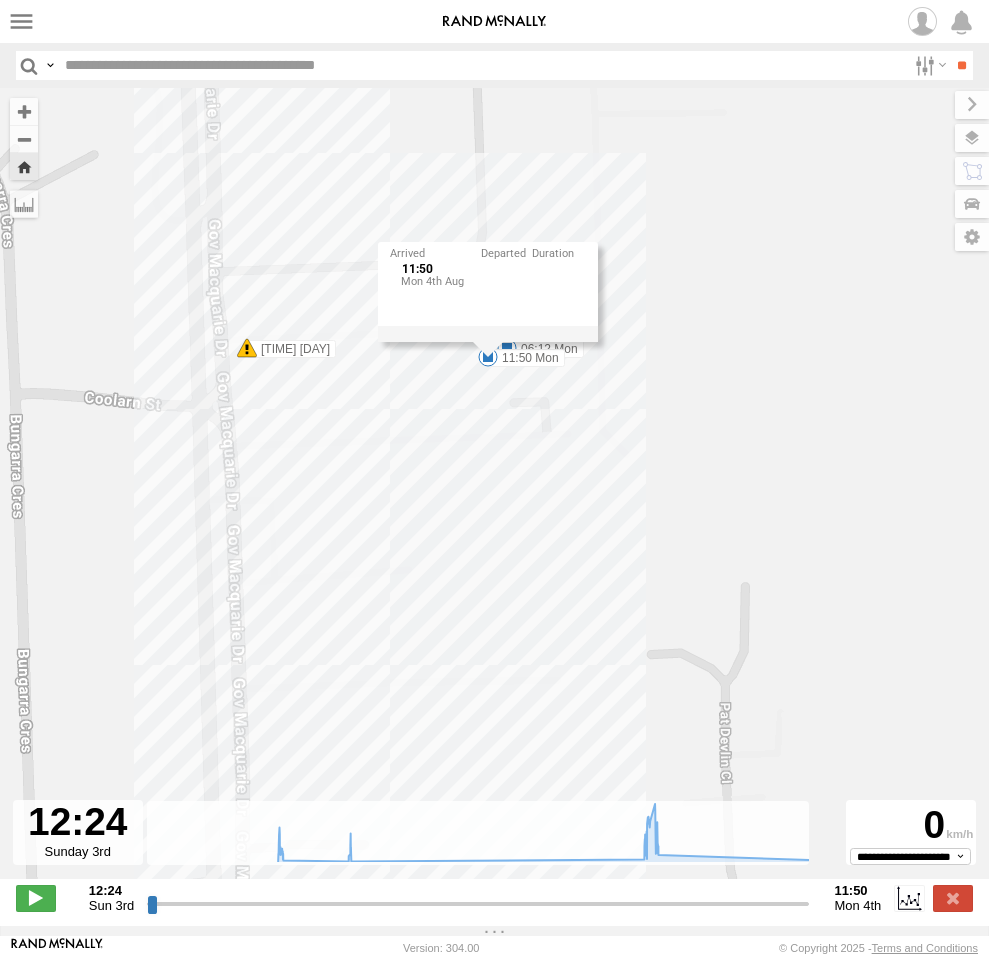 click at bounding box center [0, 0] 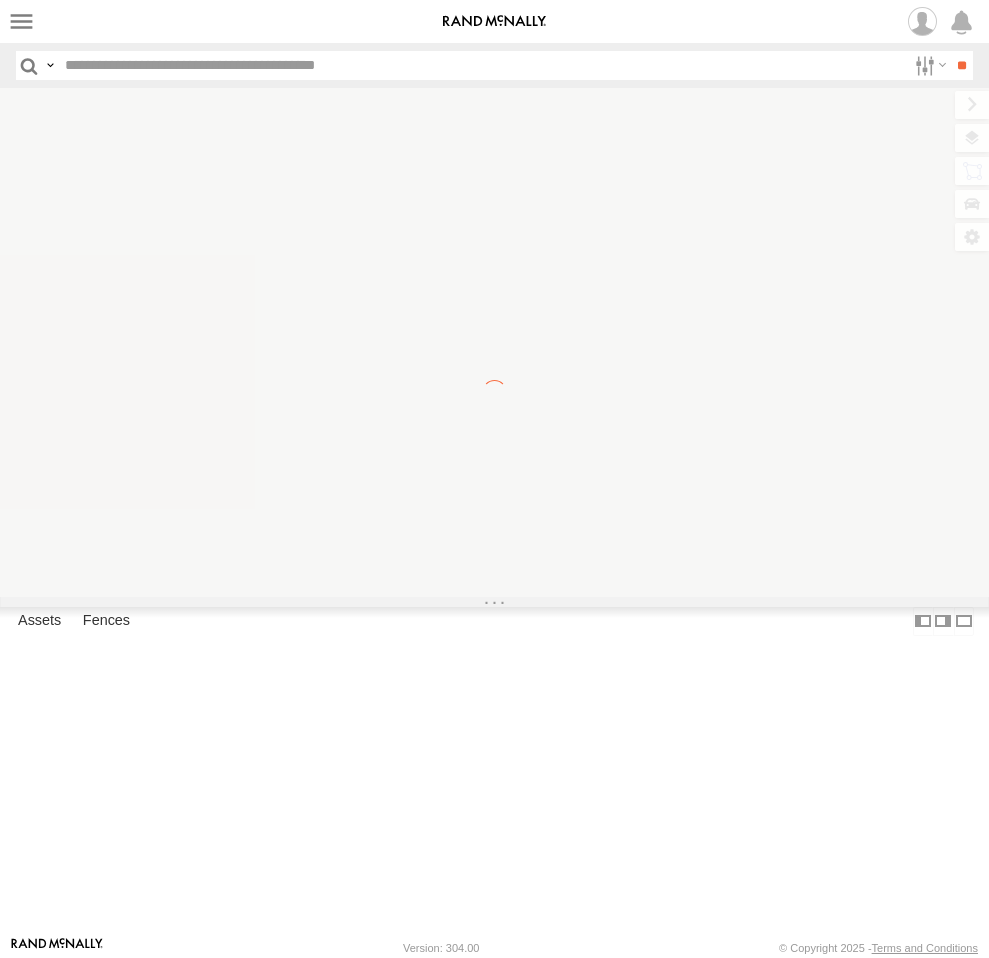 scroll, scrollTop: 0, scrollLeft: 0, axis: both 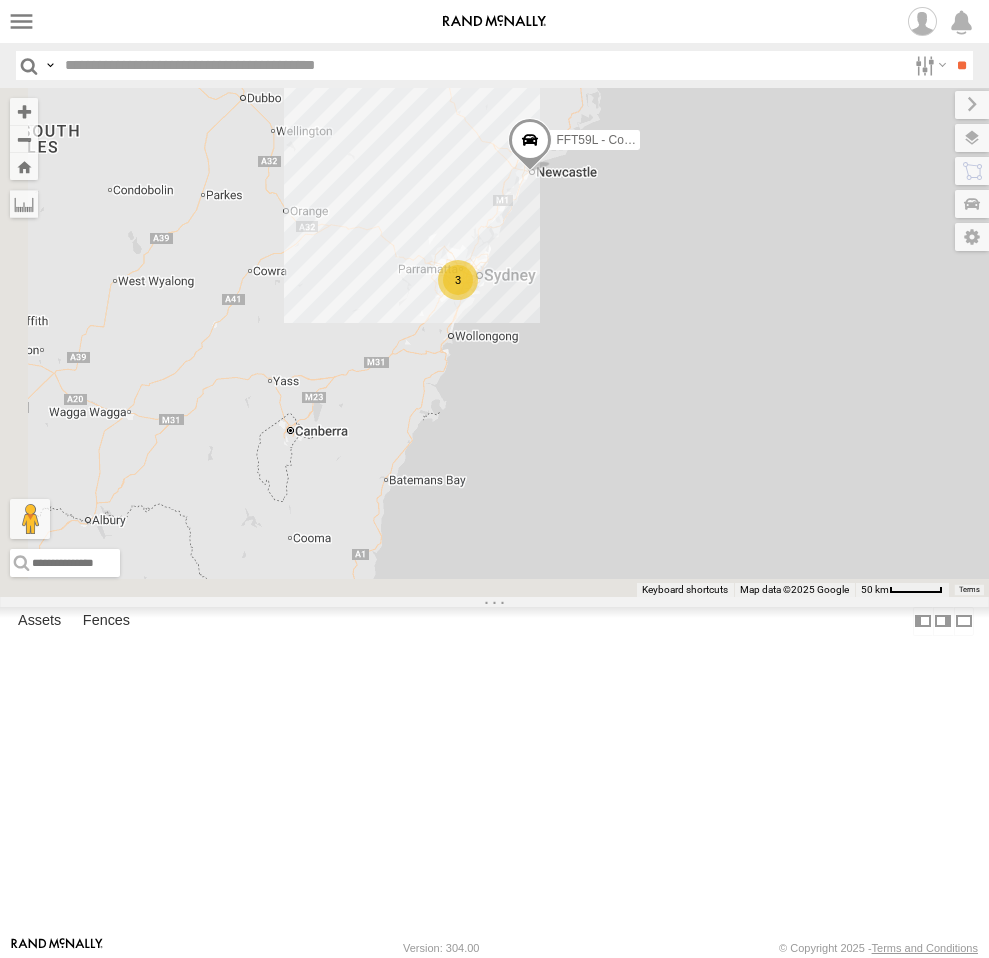 drag, startPoint x: 851, startPoint y: 613, endPoint x: 902, endPoint y: 285, distance: 331.94125 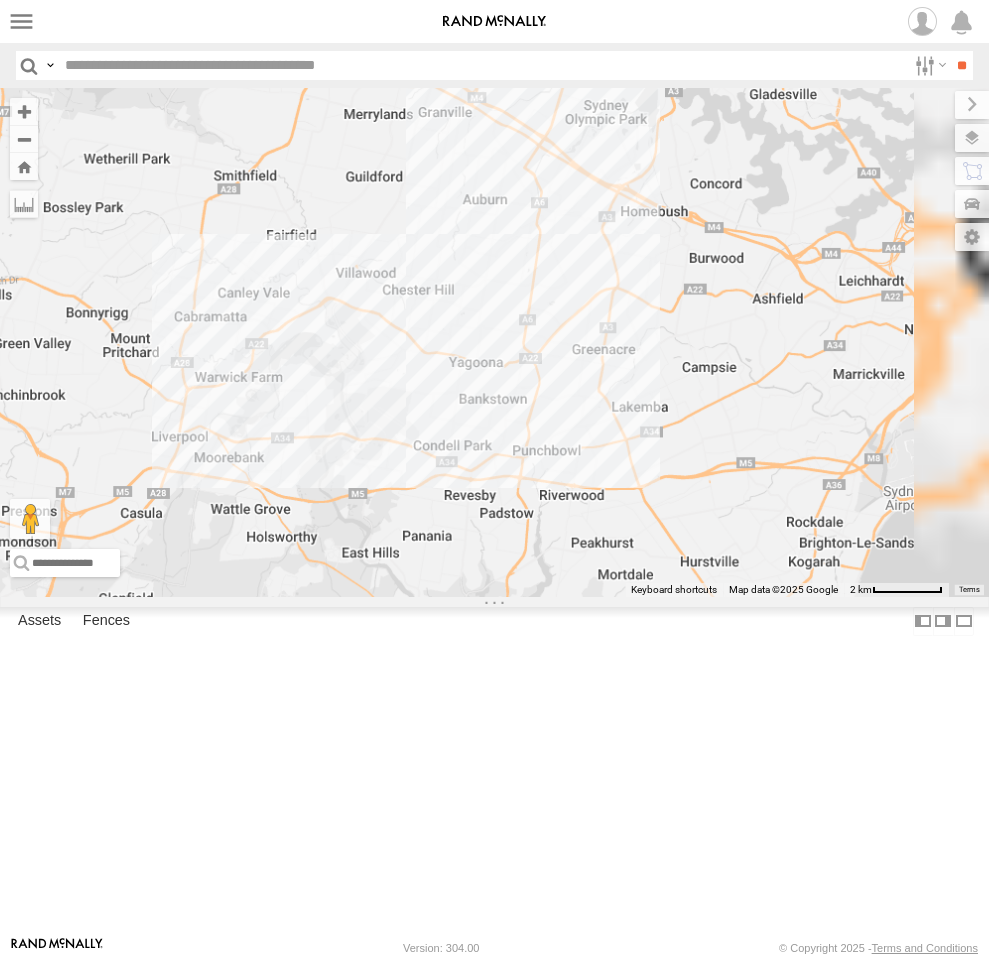 drag, startPoint x: 878, startPoint y: 409, endPoint x: 634, endPoint y: 555, distance: 284.34485 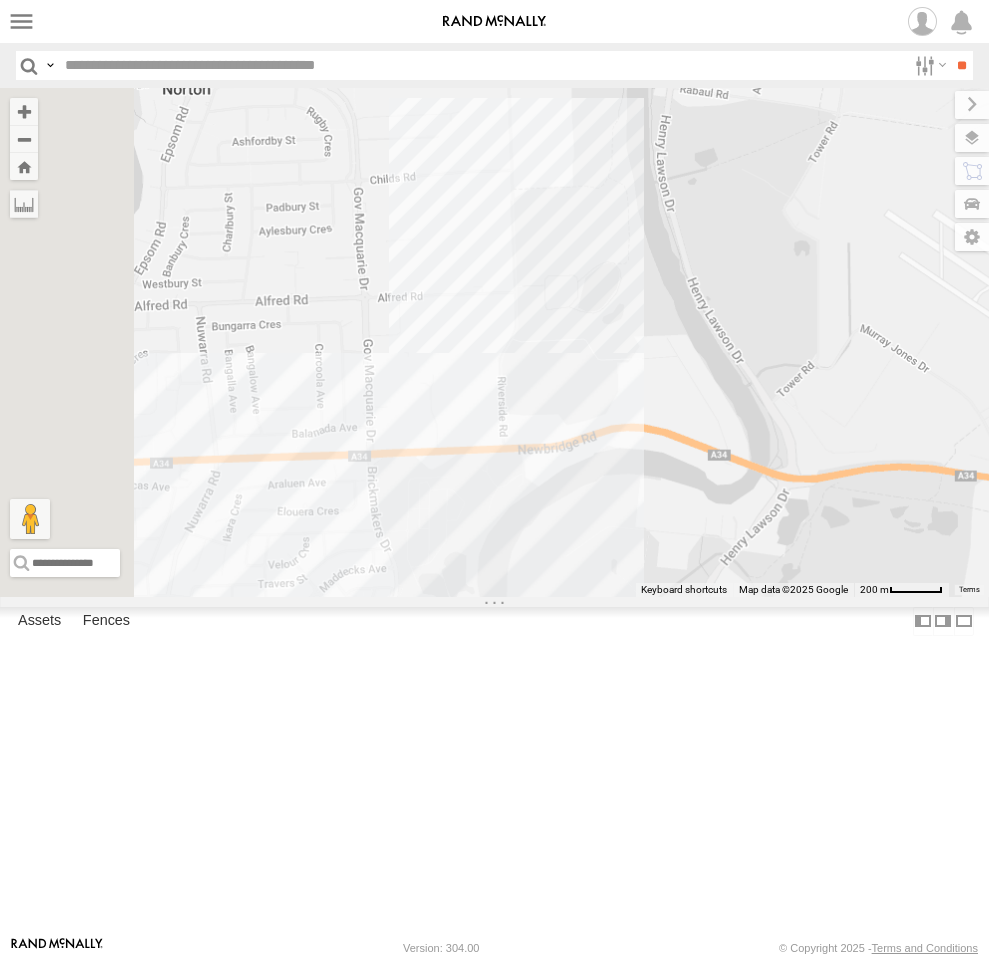 drag, startPoint x: 604, startPoint y: 579, endPoint x: 892, endPoint y: 577, distance: 288.00696 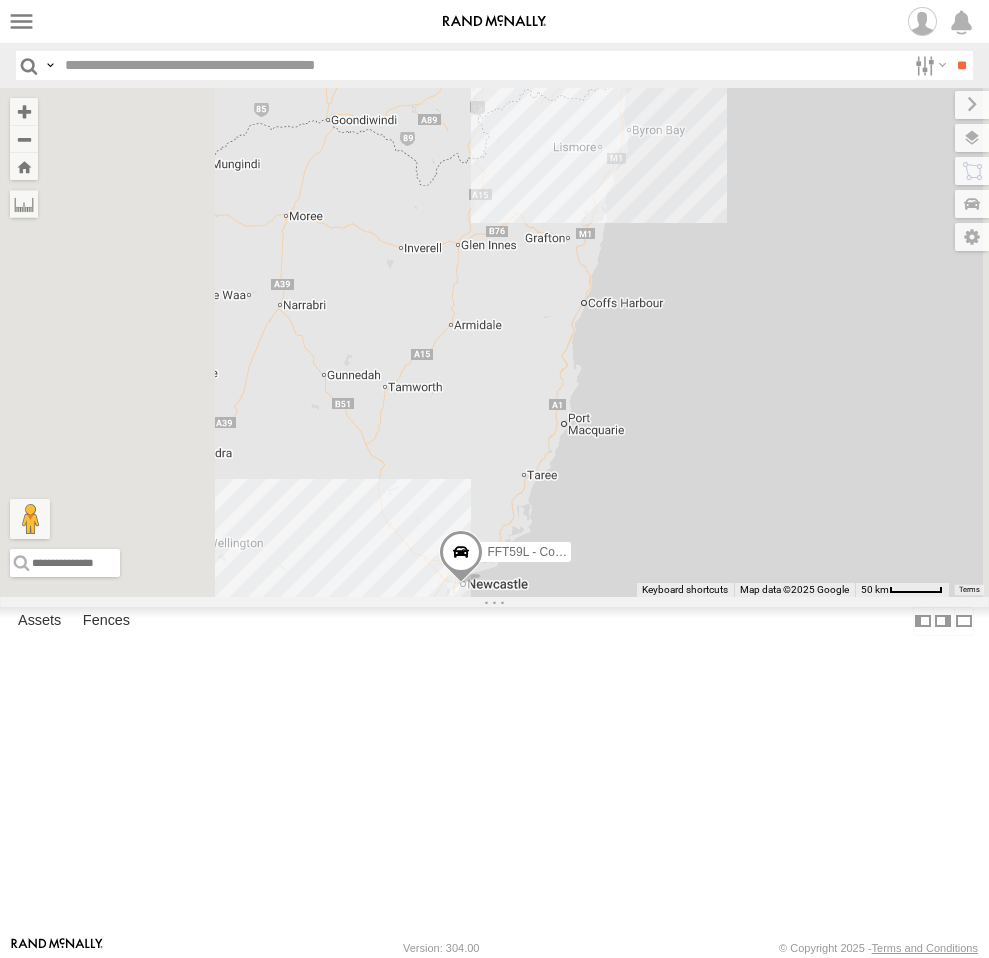 click on "Sydney" at bounding box center (0, 0) 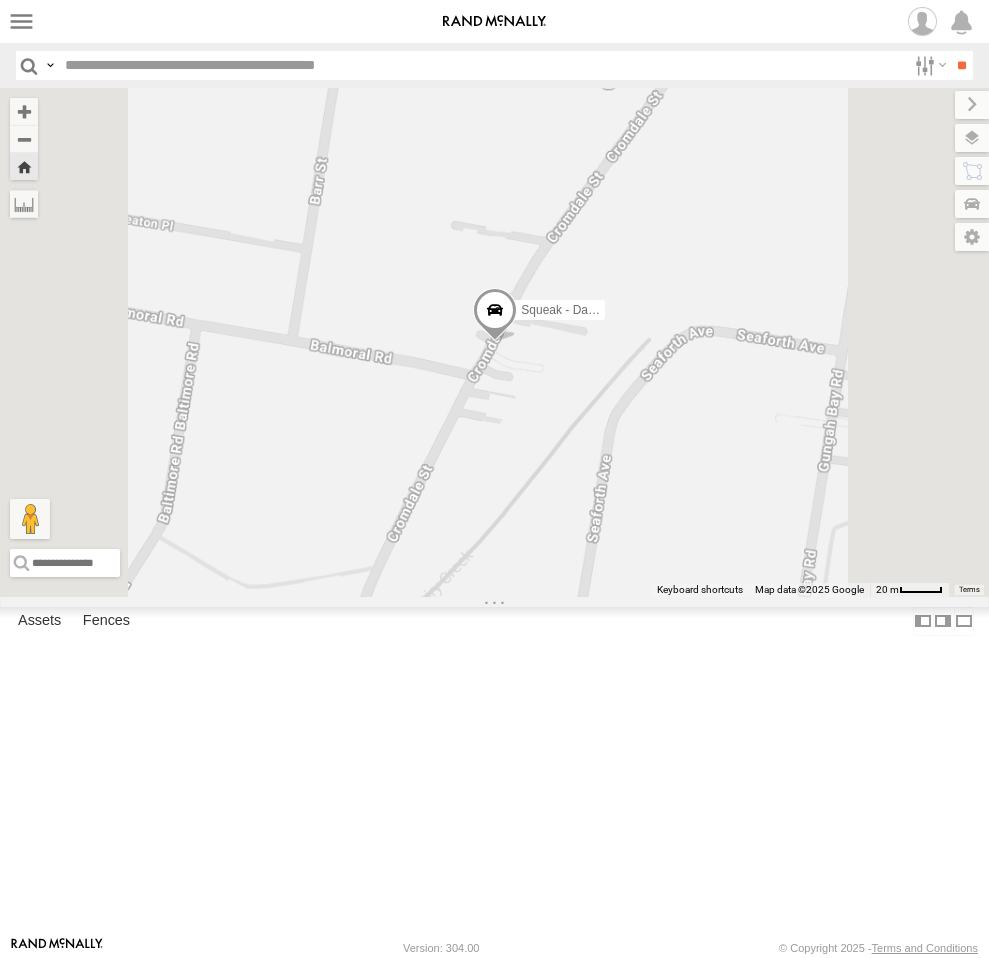 click on "Sydney" at bounding box center [0, 0] 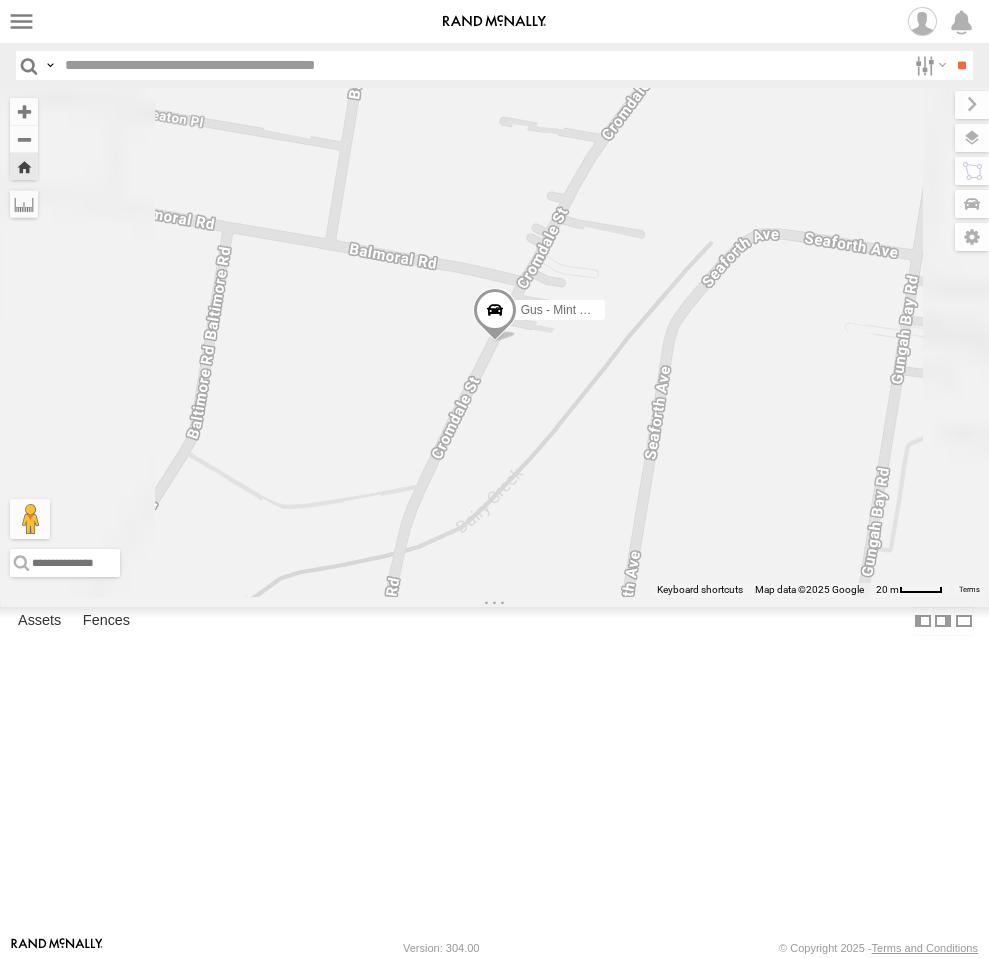 click on "Squeak - Dark Green" at bounding box center [0, 0] 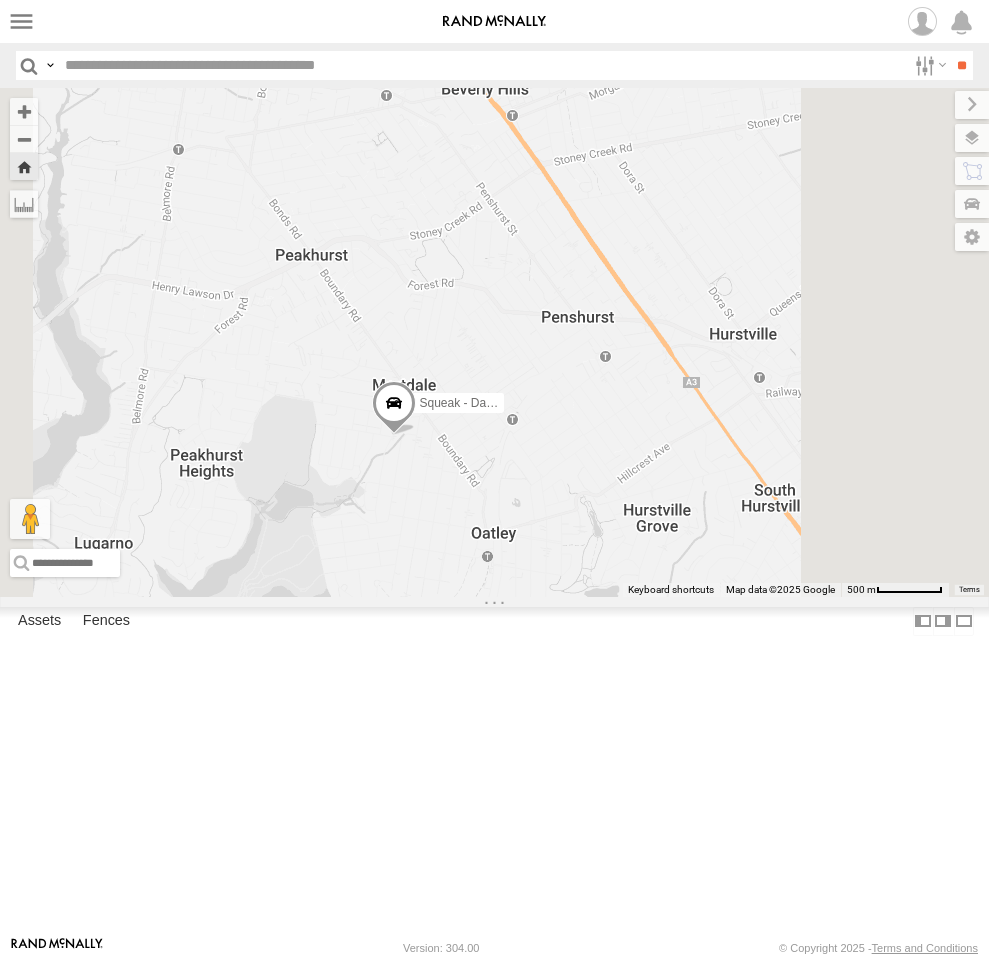 drag, startPoint x: 703, startPoint y: 716, endPoint x: 646, endPoint y: 710, distance: 57.31492 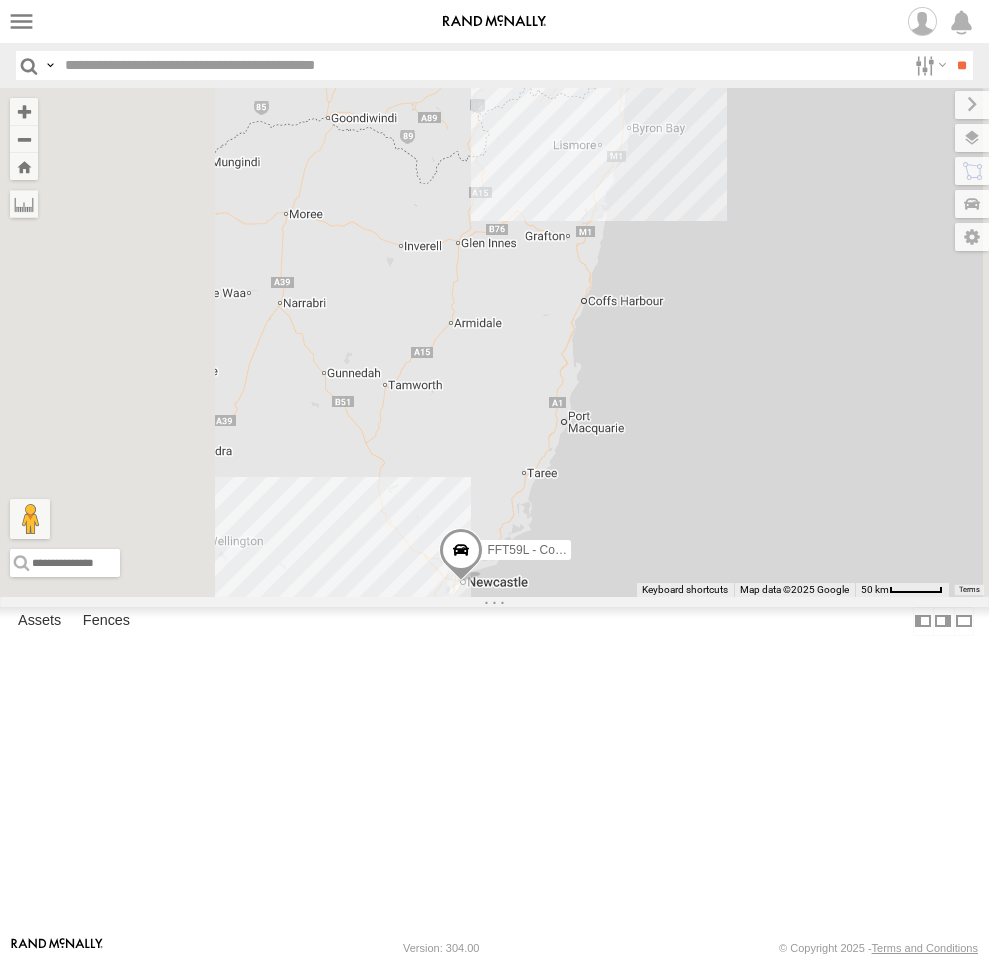 click on "Brisbane" at bounding box center [0, 0] 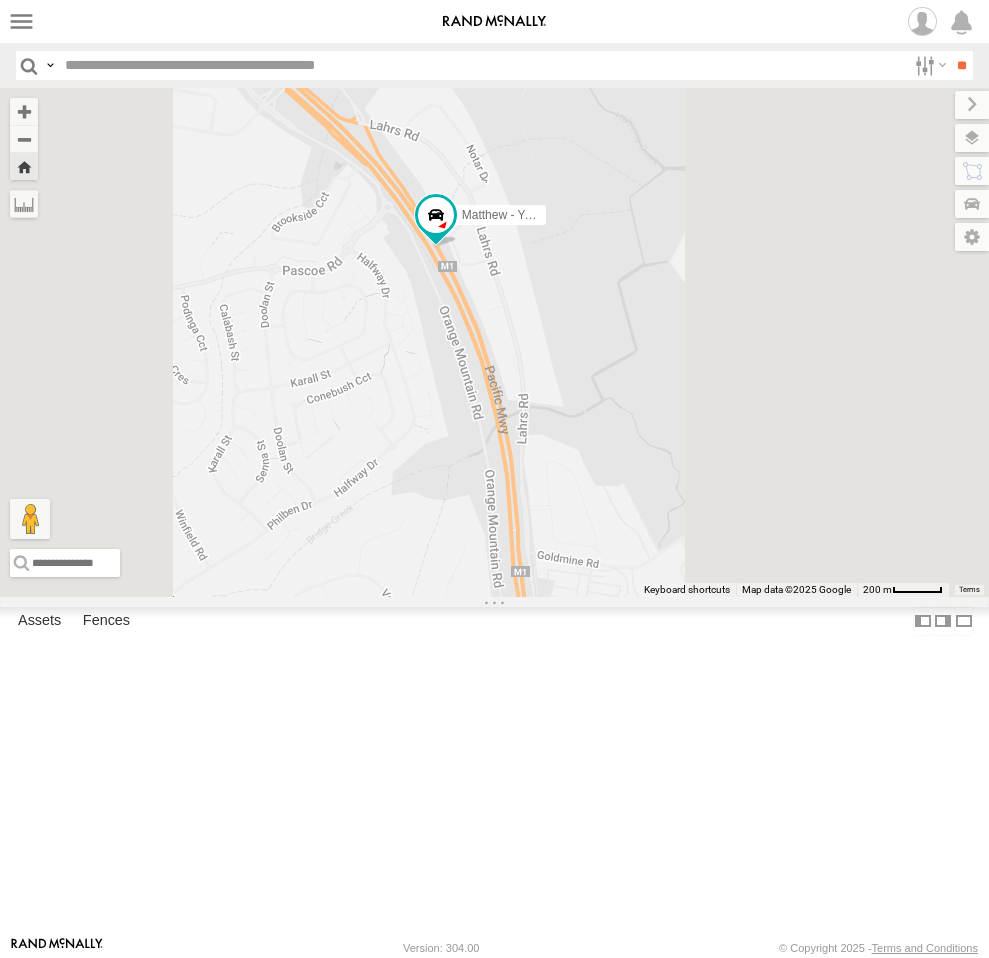 drag, startPoint x: 796, startPoint y: 862, endPoint x: 731, endPoint y: 674, distance: 198.91959 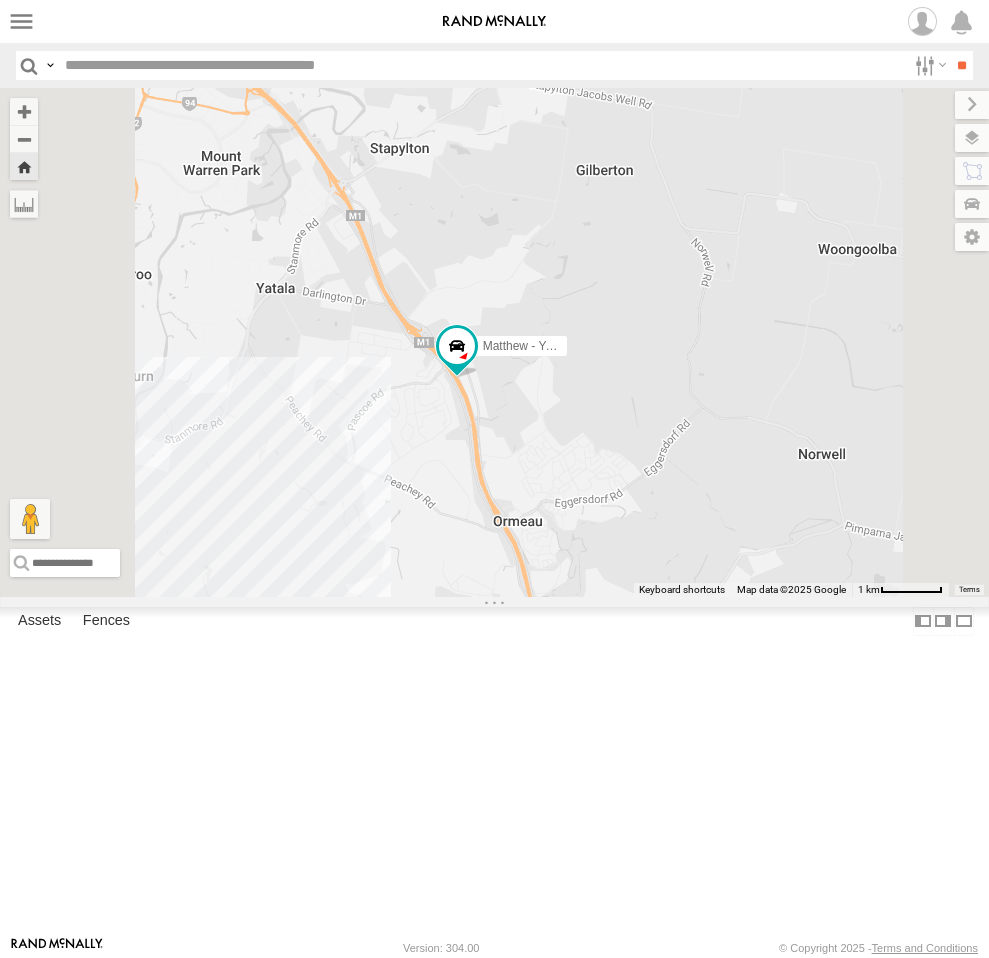 drag, startPoint x: 701, startPoint y: 652, endPoint x: 690, endPoint y: 605, distance: 48.270073 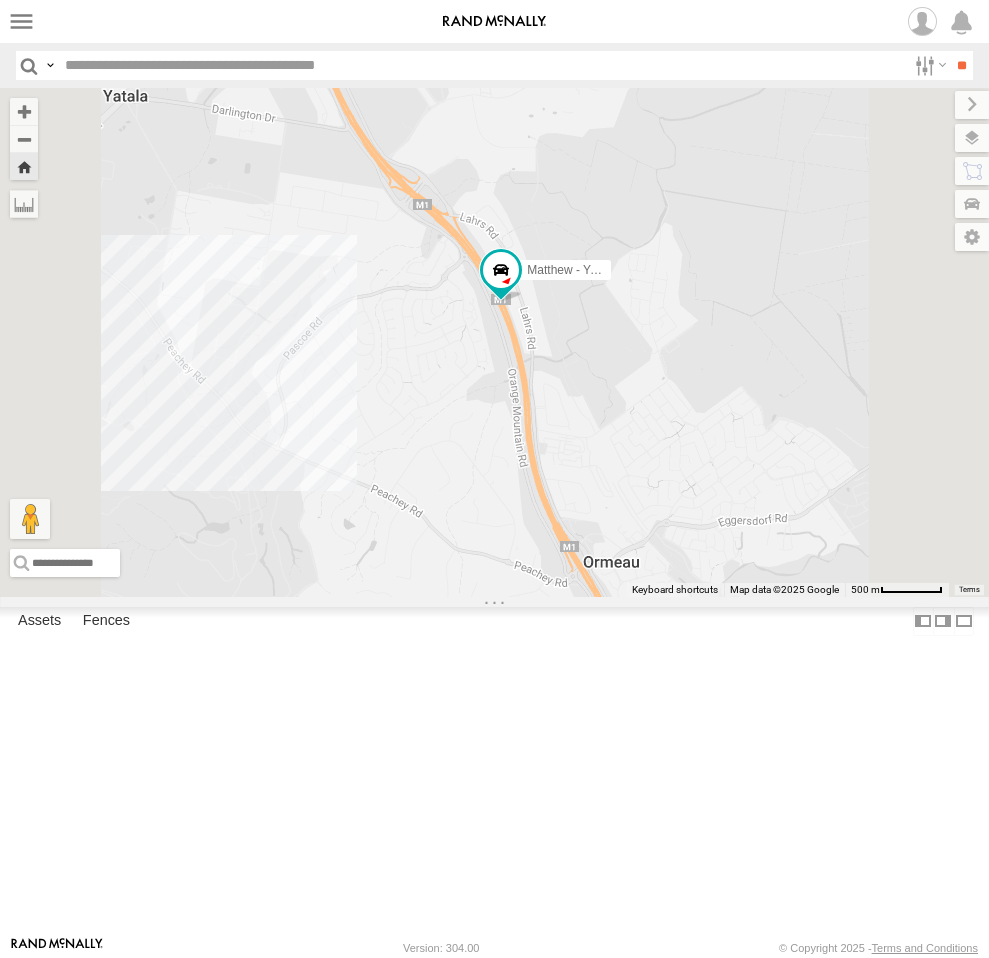 drag, startPoint x: 668, startPoint y: 551, endPoint x: 704, endPoint y: 660, distance: 114.791115 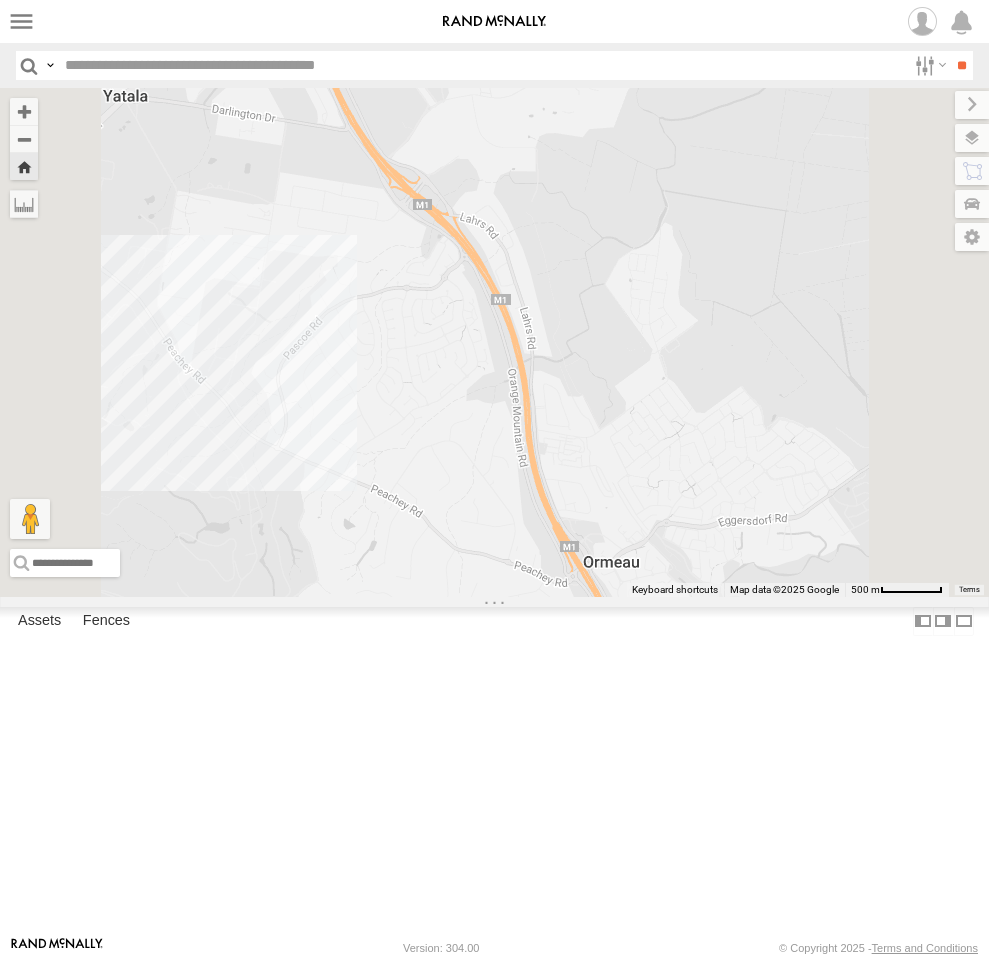 click on "Brisbane" at bounding box center [0, 0] 